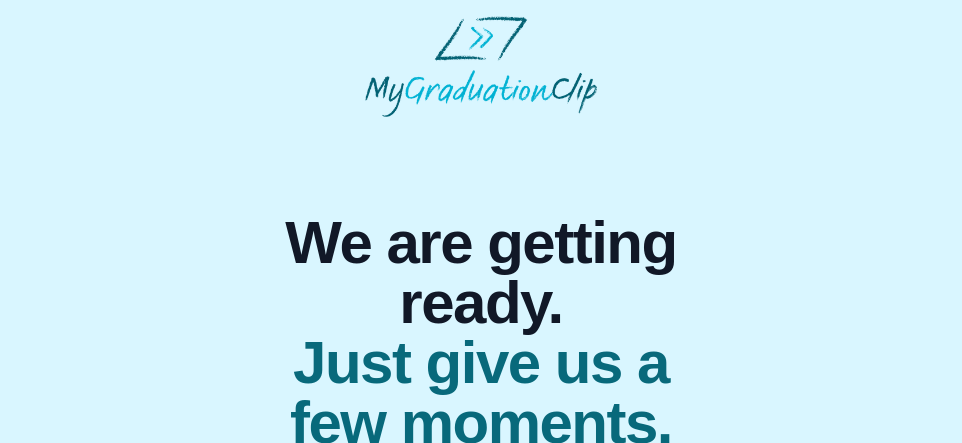 scroll, scrollTop: 0, scrollLeft: 0, axis: both 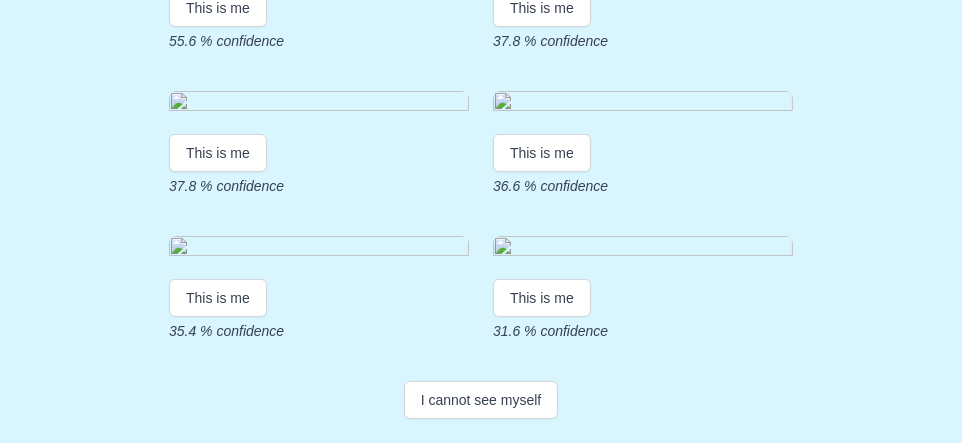 click at bounding box center (643, 104) 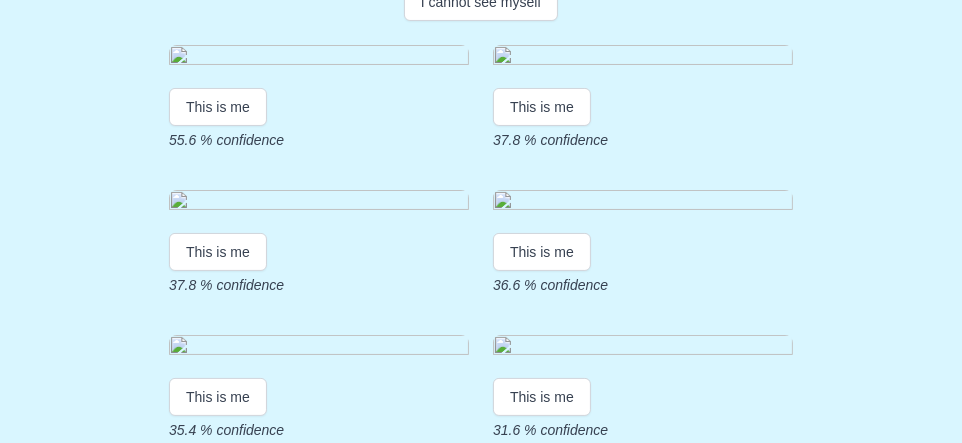 scroll, scrollTop: 281, scrollLeft: 0, axis: vertical 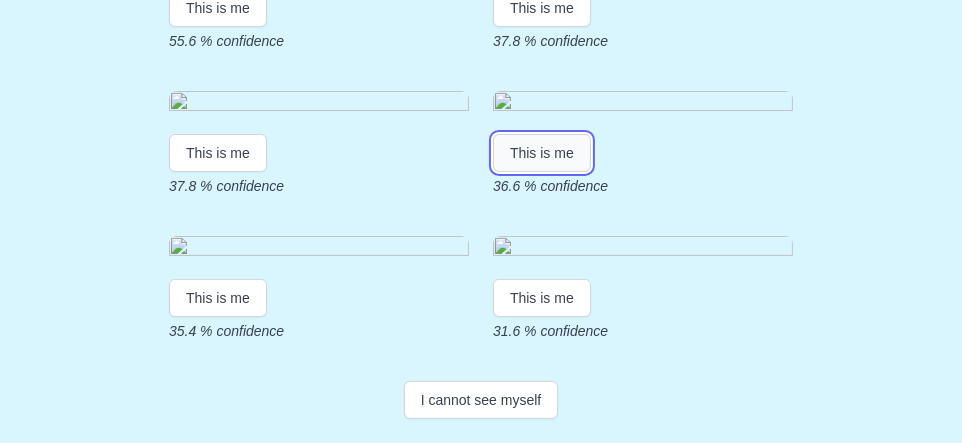 click on "This is me" at bounding box center [542, 153] 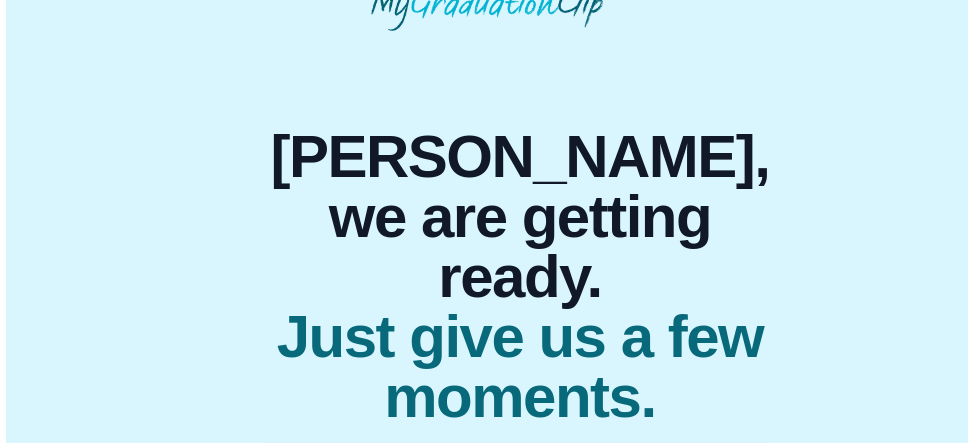 scroll, scrollTop: 0, scrollLeft: 0, axis: both 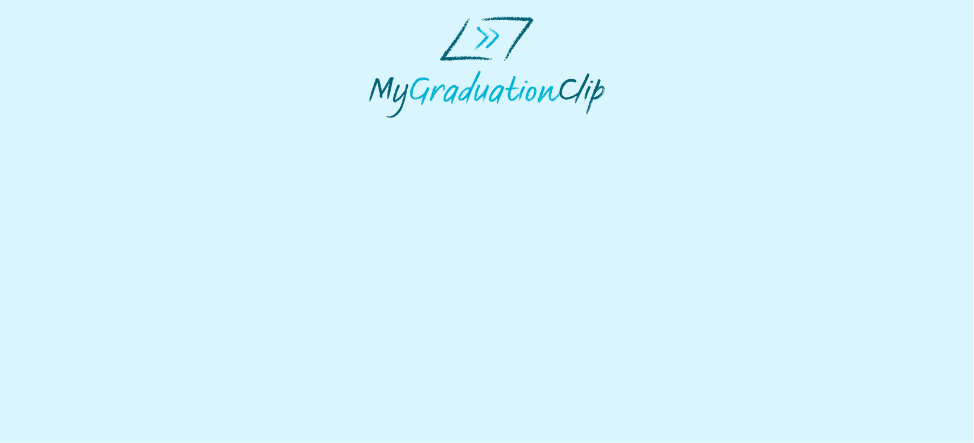 select on "**********" 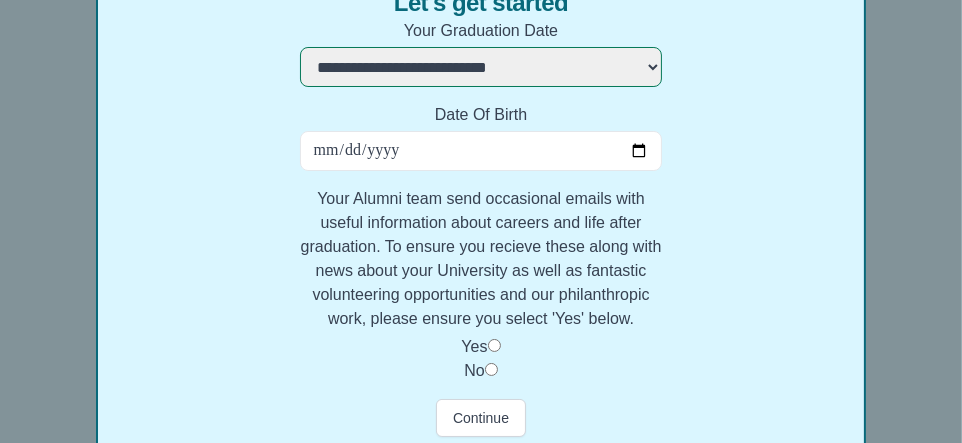 scroll, scrollTop: 201, scrollLeft: 0, axis: vertical 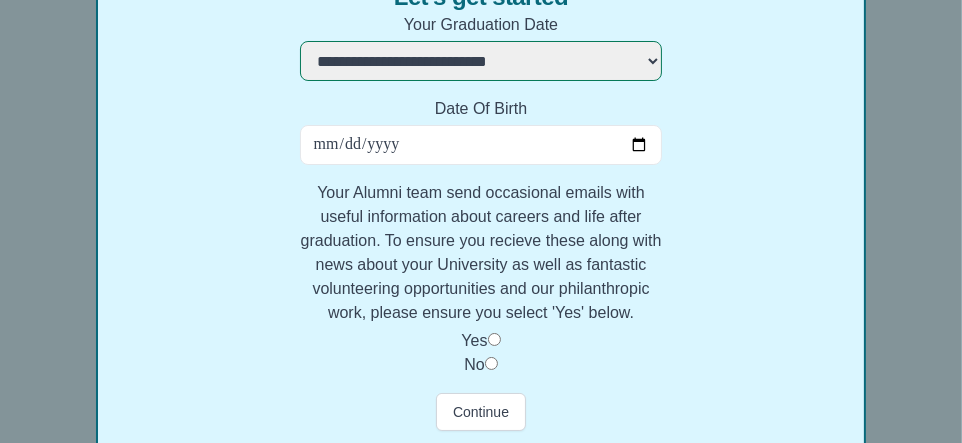 click on "Date Of Birth" at bounding box center [481, 145] 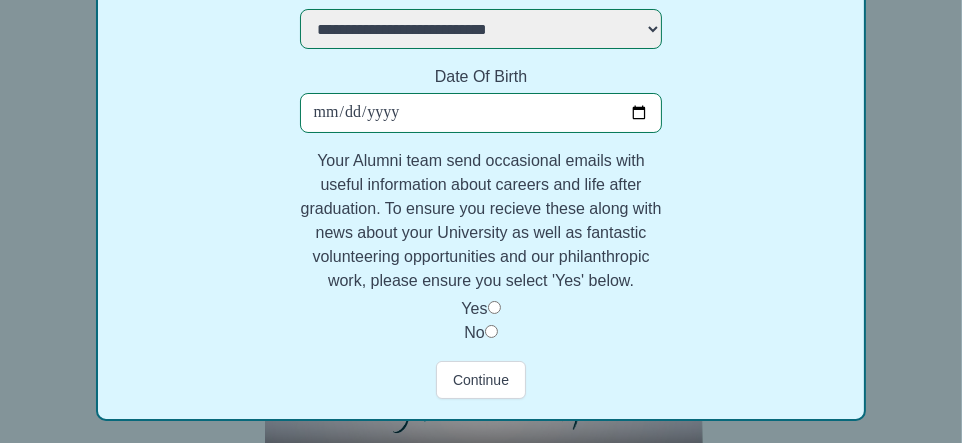 scroll, scrollTop: 265, scrollLeft: 0, axis: vertical 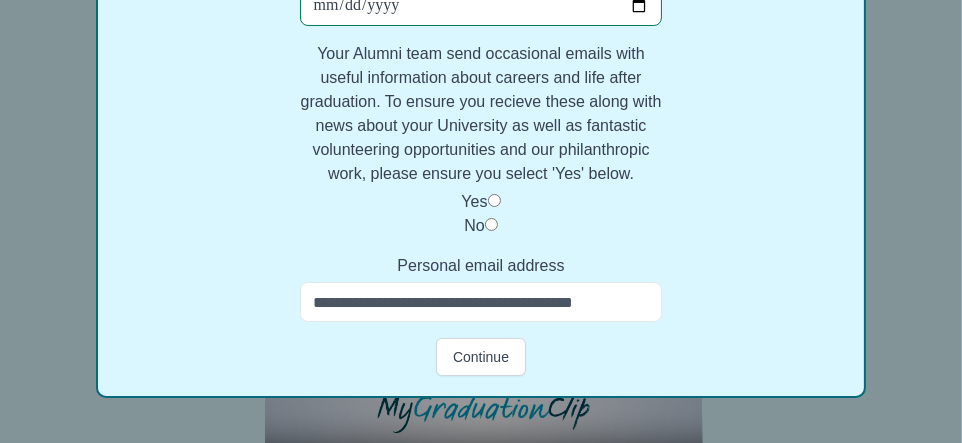 click on "Personal email address" at bounding box center [481, 302] 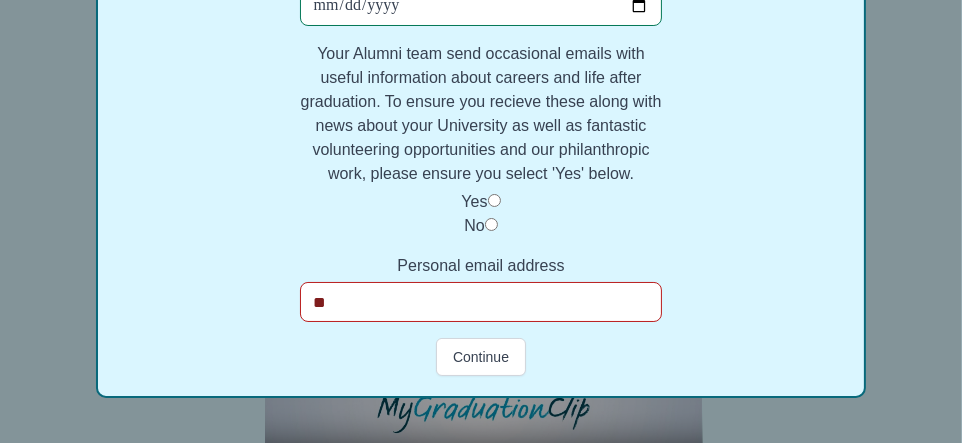 type on "*" 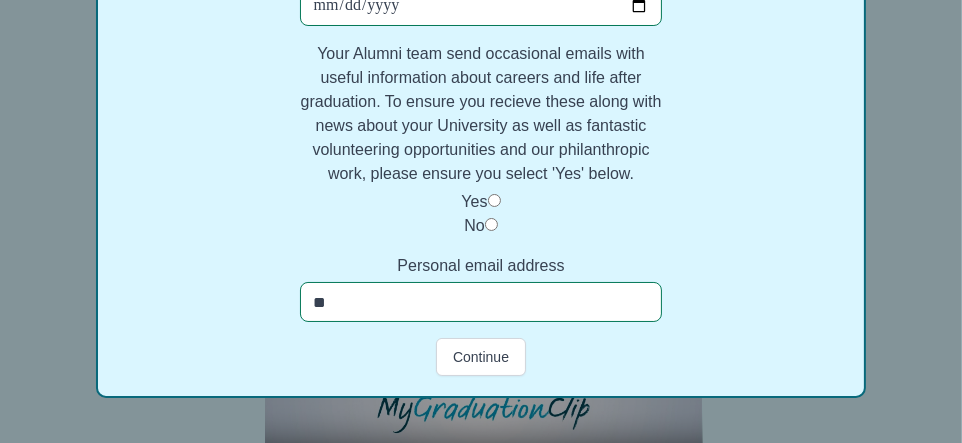 type on "*" 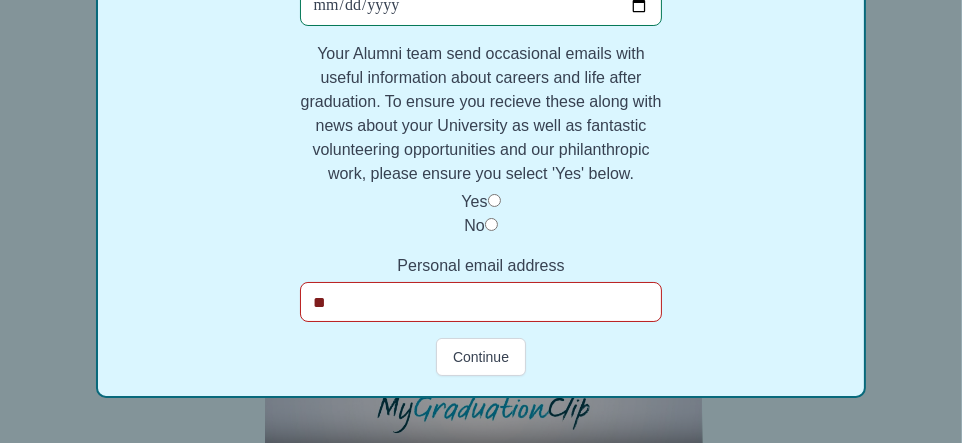 click on "Continue" at bounding box center [481, 357] 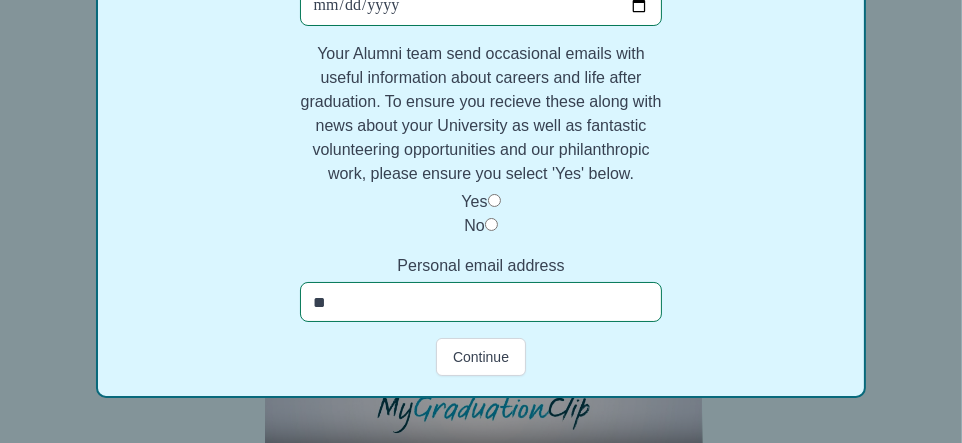 type on "*" 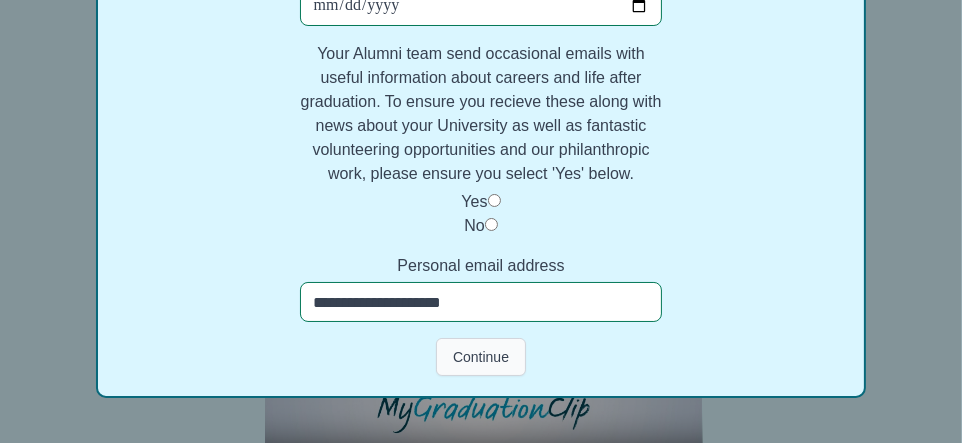 type on "**********" 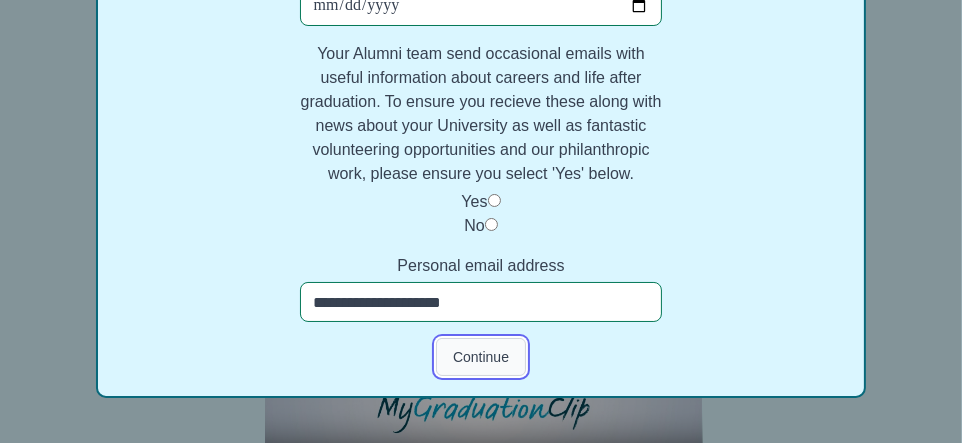 click on "Continue" at bounding box center [481, 357] 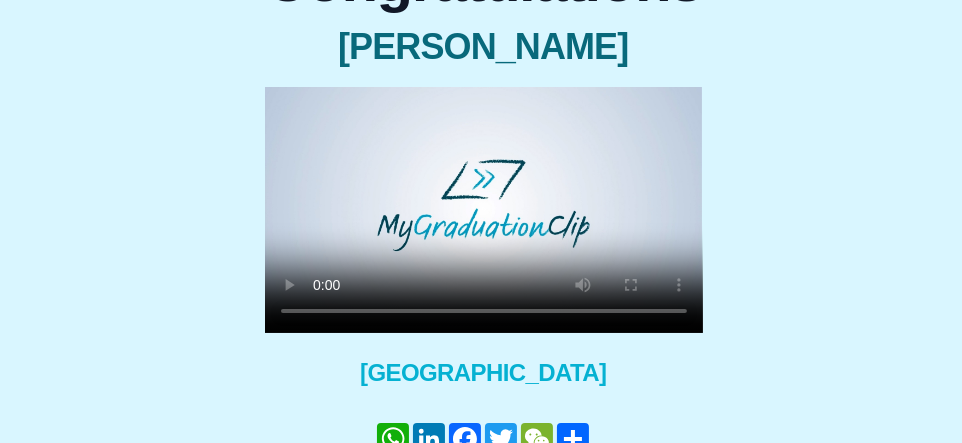 scroll, scrollTop: 200, scrollLeft: 0, axis: vertical 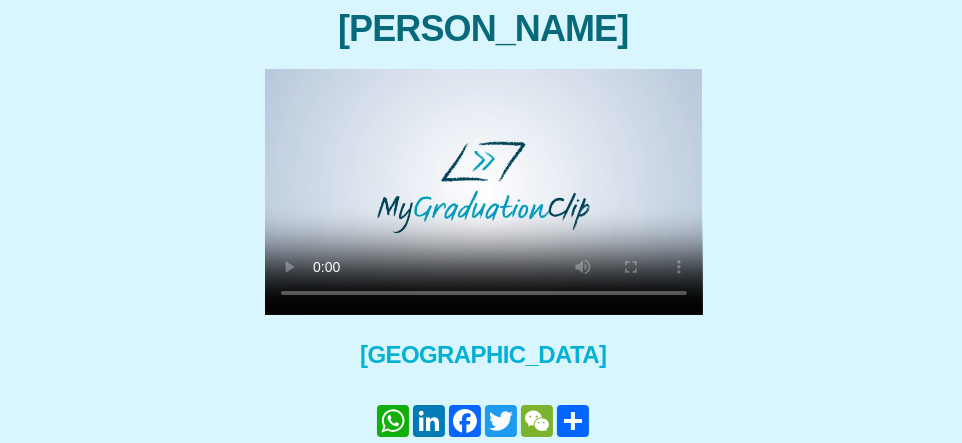 type 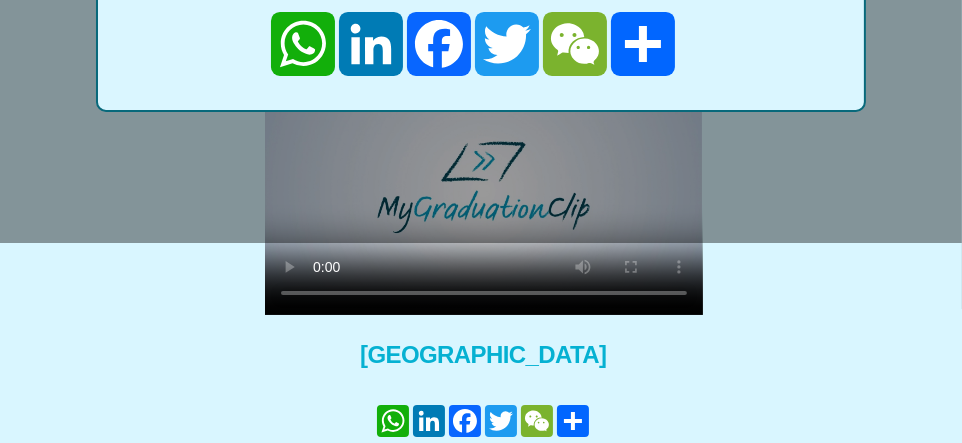 scroll, scrollTop: 9, scrollLeft: 0, axis: vertical 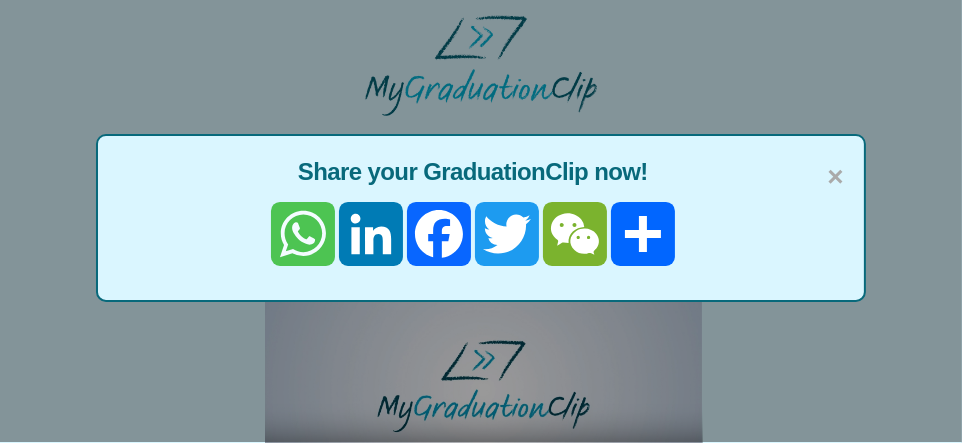 click on "WhatsApp" at bounding box center [303, 234] 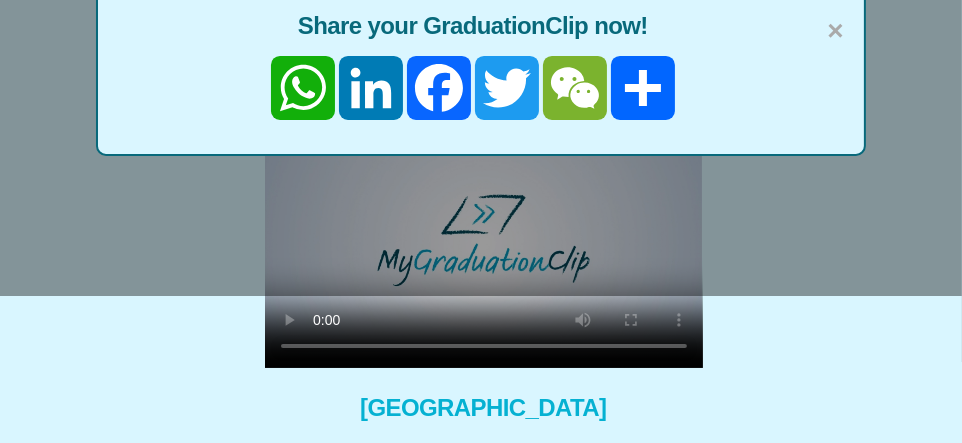 scroll, scrollTop: 155, scrollLeft: 0, axis: vertical 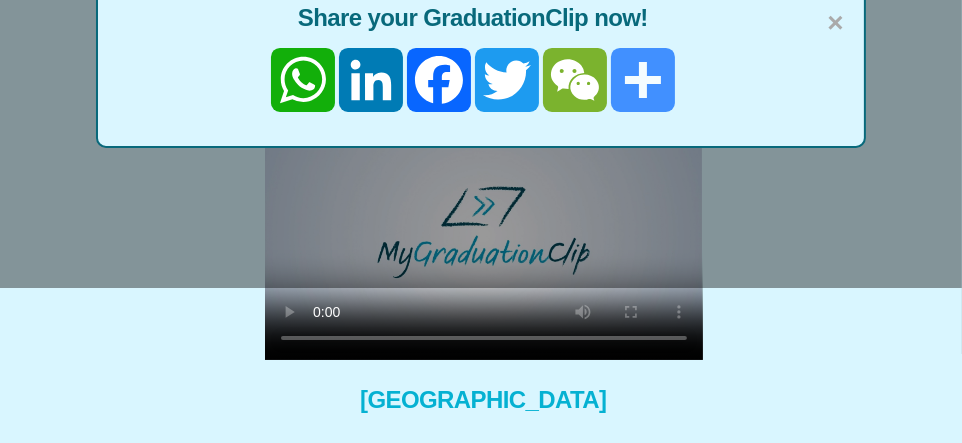 click on "Share" at bounding box center [643, 80] 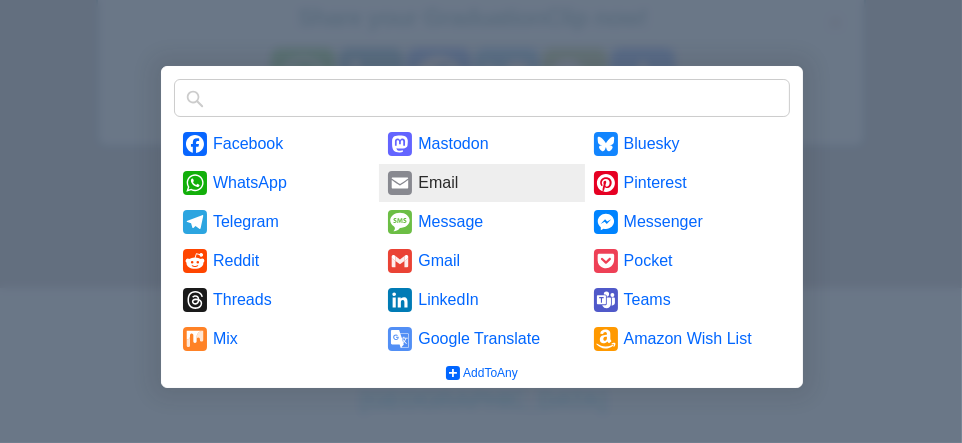 click on "Email" at bounding box center [481, 183] 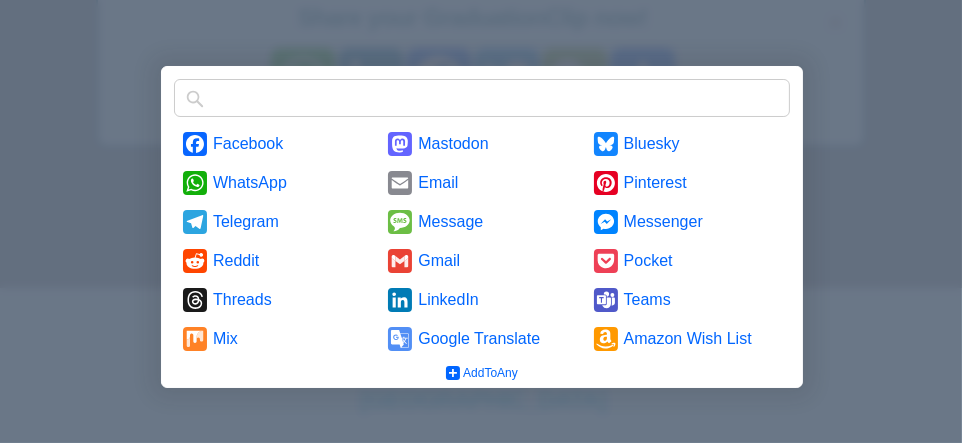 click on "Find any service" at bounding box center (505, 98) 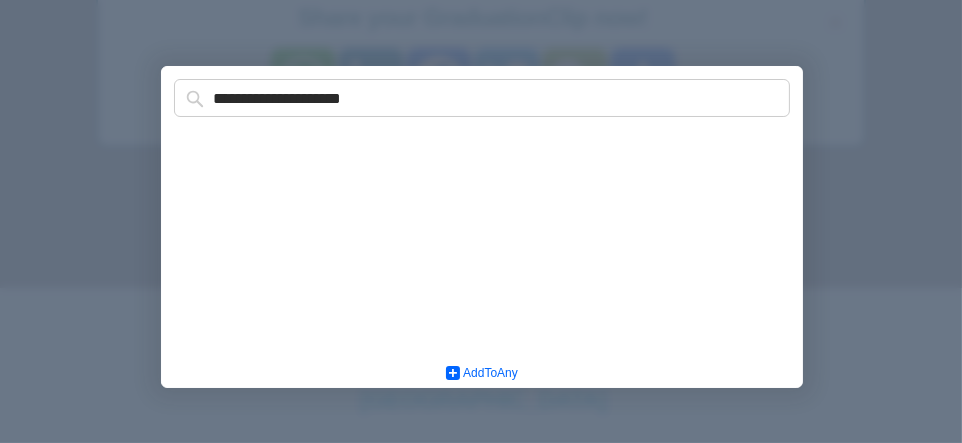 type on "**********" 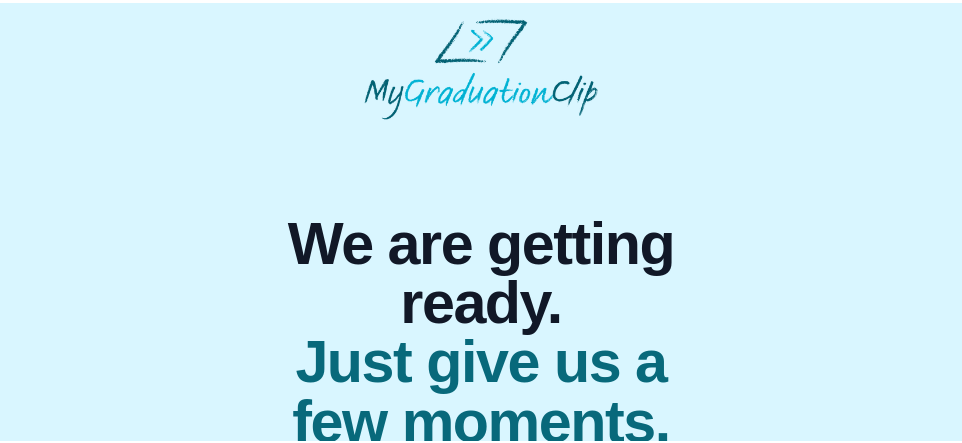 scroll, scrollTop: 0, scrollLeft: 0, axis: both 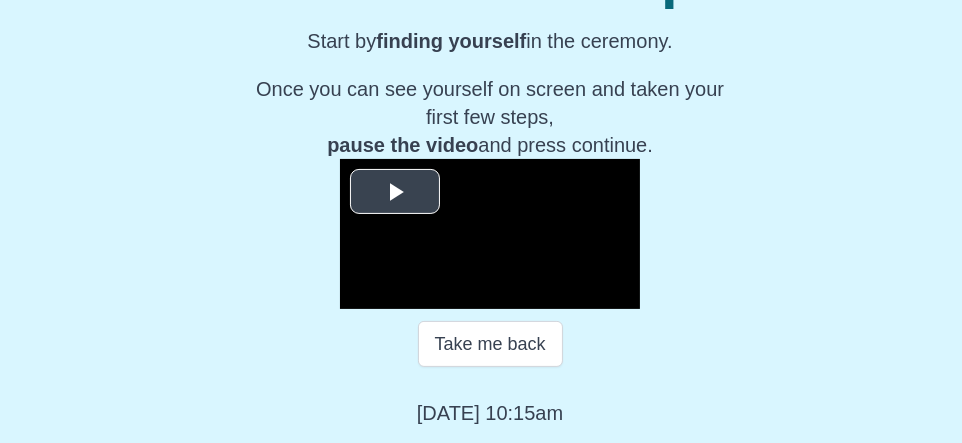click at bounding box center [395, 192] 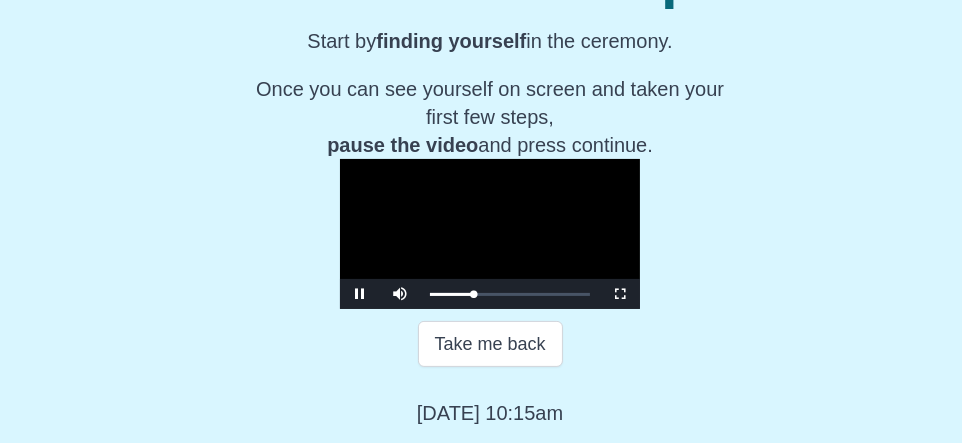 scroll, scrollTop: 436, scrollLeft: 0, axis: vertical 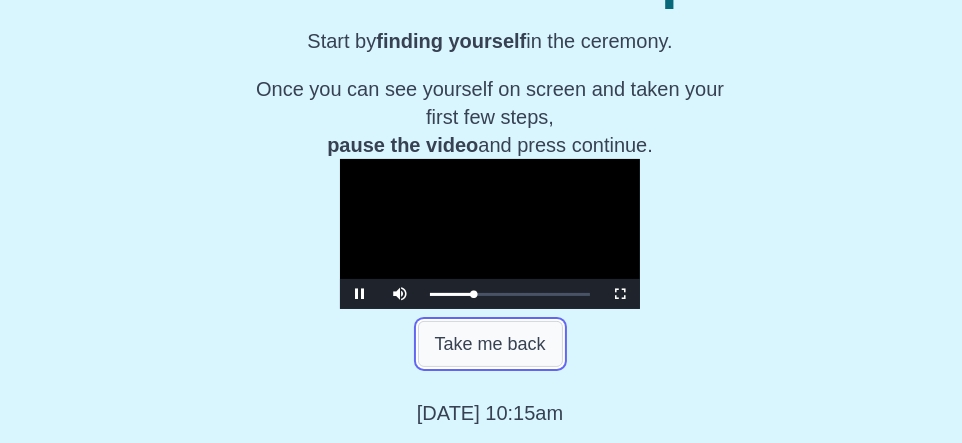 click on "Take me back" at bounding box center (490, 344) 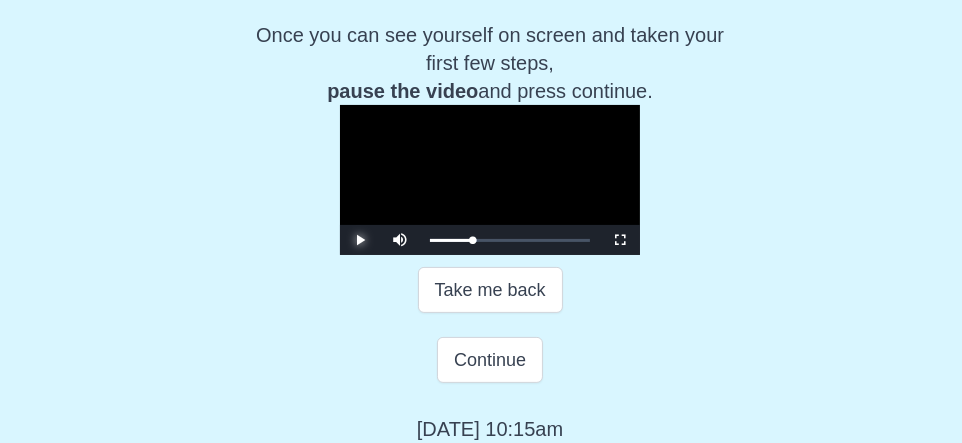 click at bounding box center (360, 240) 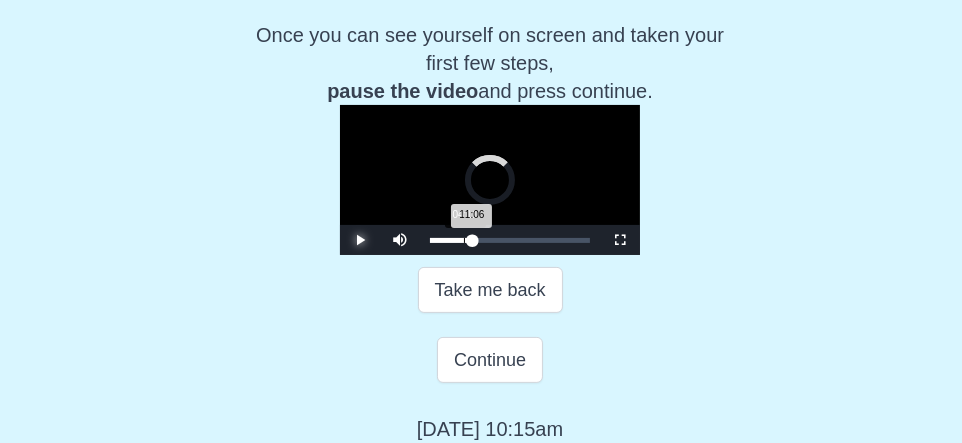 drag, startPoint x: 421, startPoint y: 359, endPoint x: 365, endPoint y: 358, distance: 56.008926 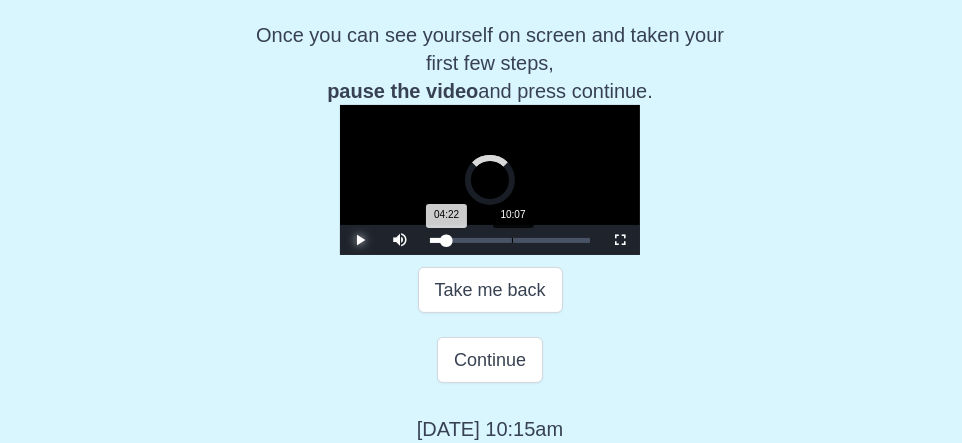 click on "Loaded : 0% 10:07 04:22 Progress : 0%" at bounding box center (510, 240) 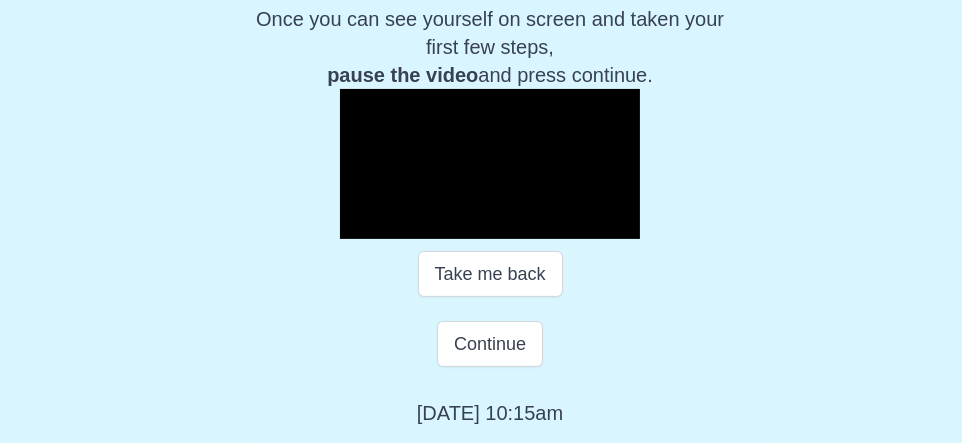 scroll, scrollTop: 514, scrollLeft: 0, axis: vertical 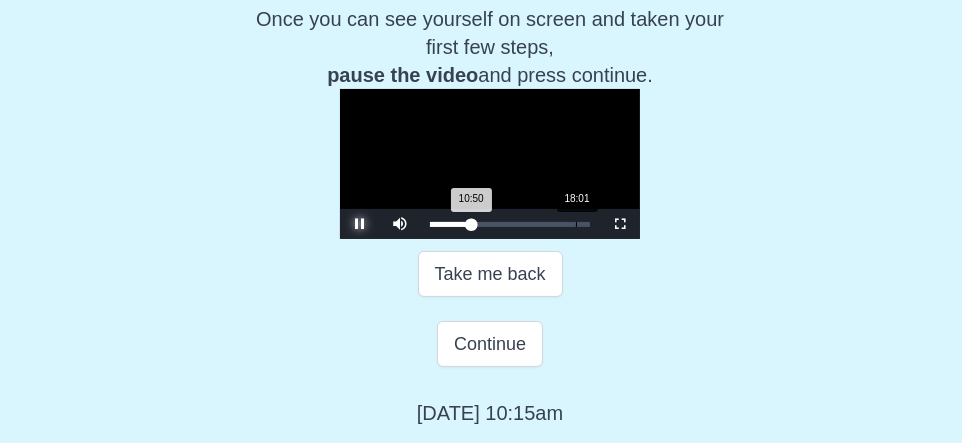 click on "Loaded : 0% 18:01 10:50 Progress : 0%" at bounding box center [510, 224] 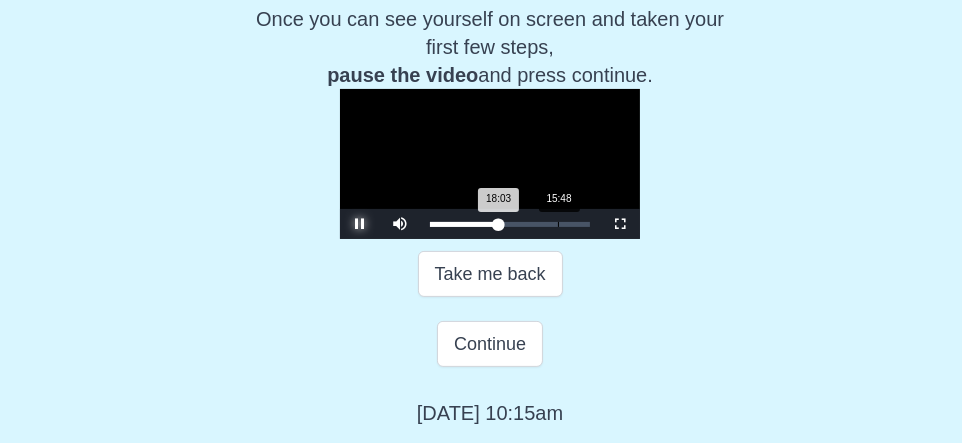 click on "15:48" at bounding box center (558, 224) 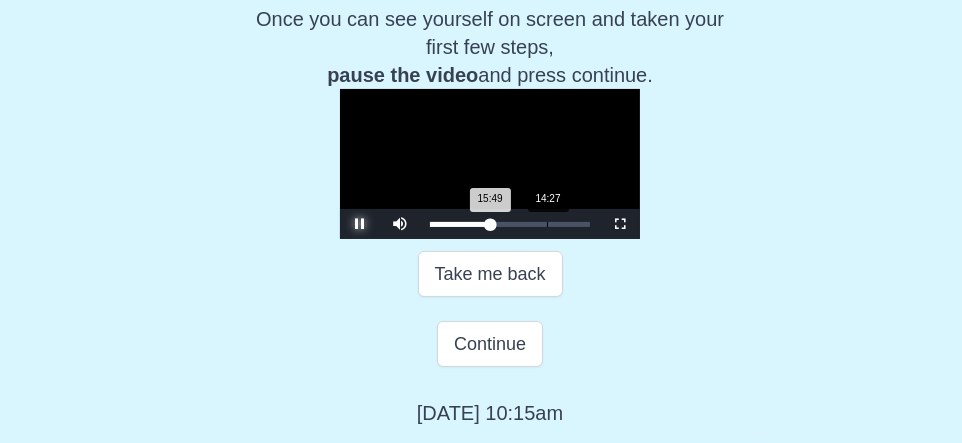 click on "14:27" at bounding box center (547, 224) 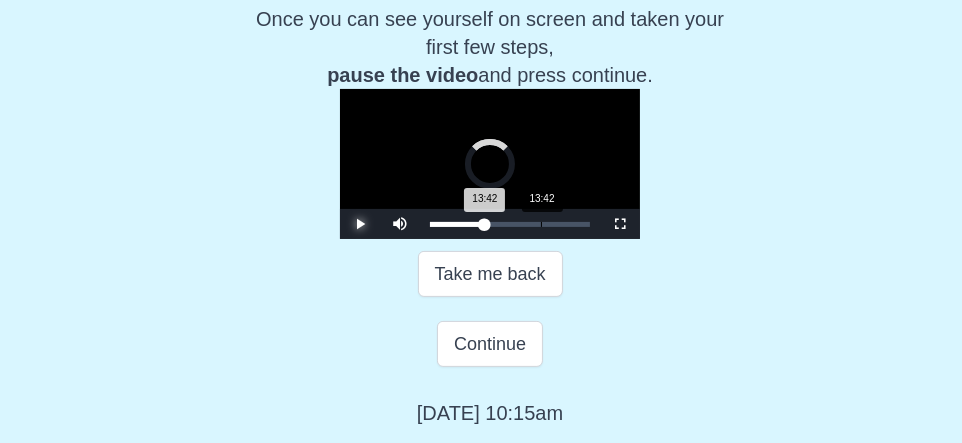 click on "13:42 Progress : 0%" at bounding box center [457, 224] 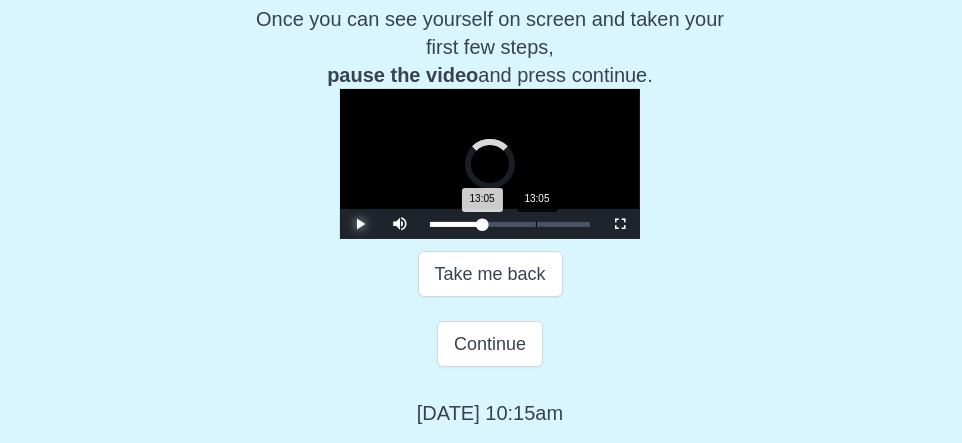 click on "13:05 Progress : 0%" at bounding box center [456, 224] 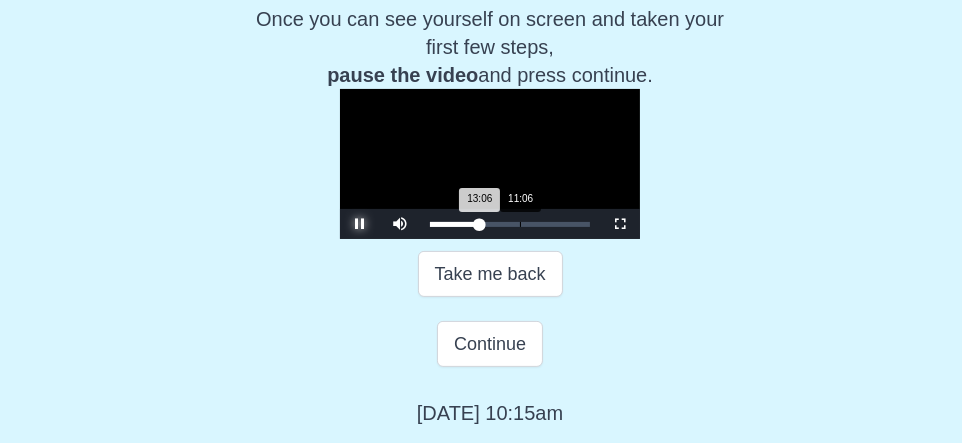 click on "Loaded : 0% 11:06 13:06 Progress : 0%" at bounding box center [510, 224] 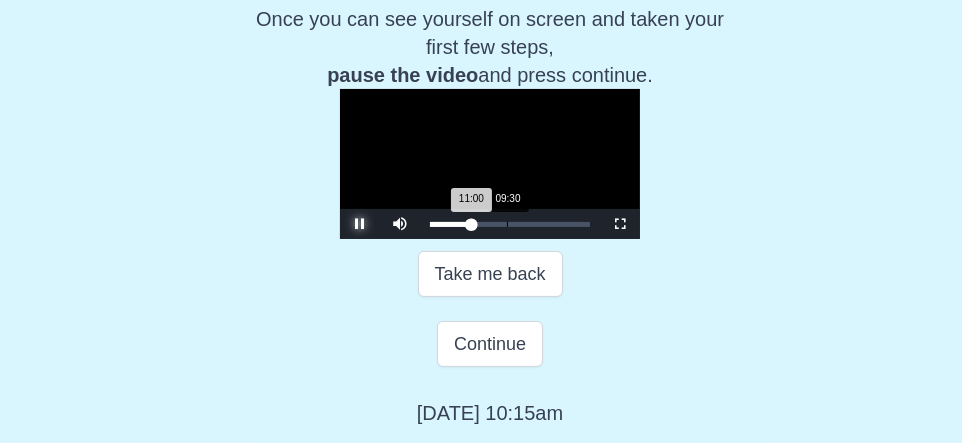 click on "Loaded : 0% 09:30 11:00 Progress : 0%" at bounding box center [510, 224] 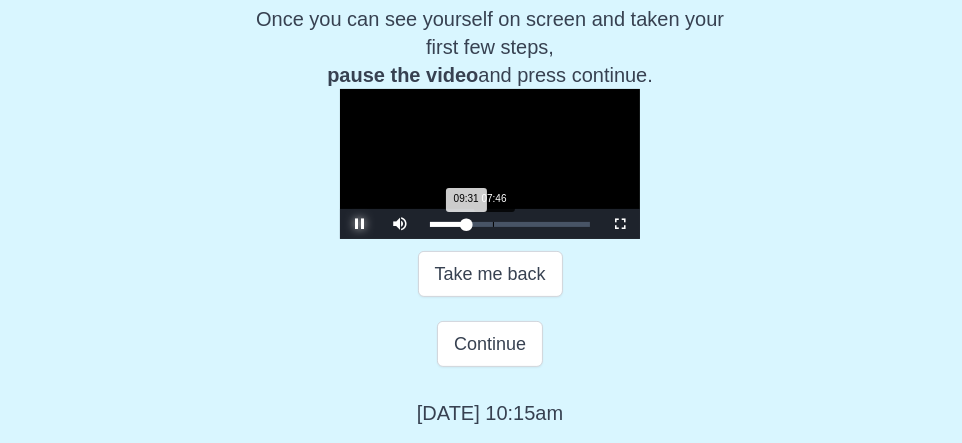 click on "Loaded : 0% 07:46 09:31 Progress : 0%" at bounding box center [510, 224] 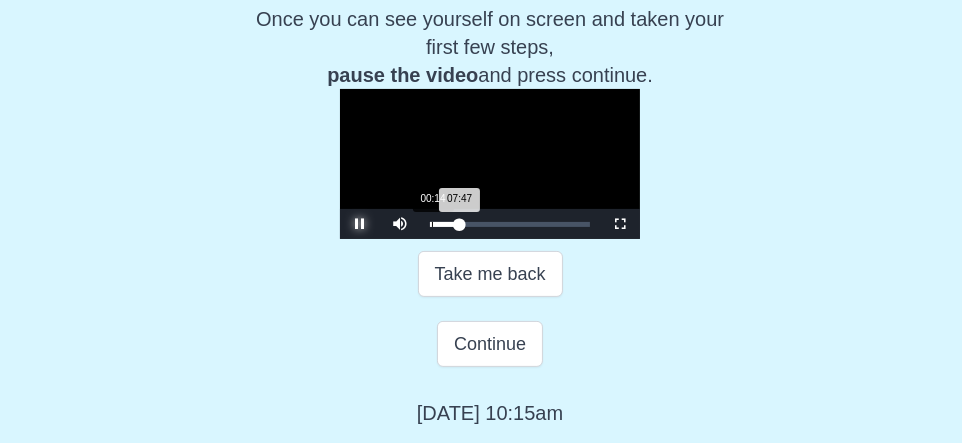 click on "Loaded : 0% 00:14 07:47 Progress : 0%" at bounding box center (510, 224) 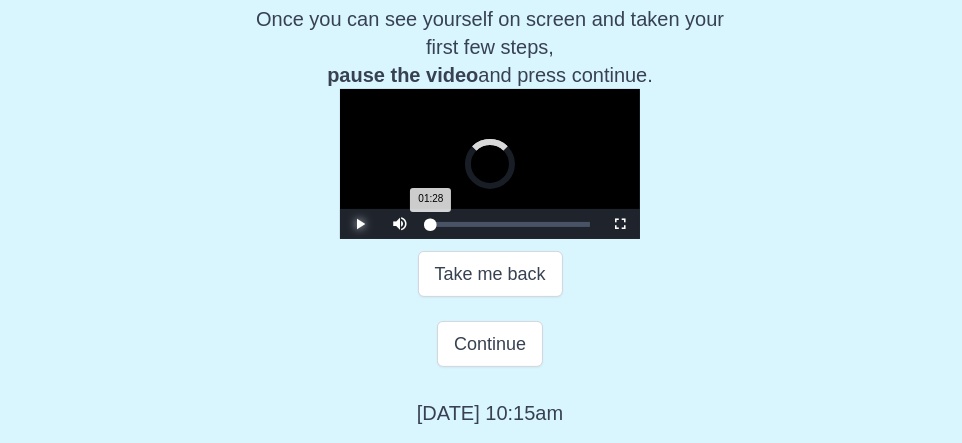 click on "Loaded : 0% 01:28 01:28 Progress : 0%" at bounding box center (510, 224) 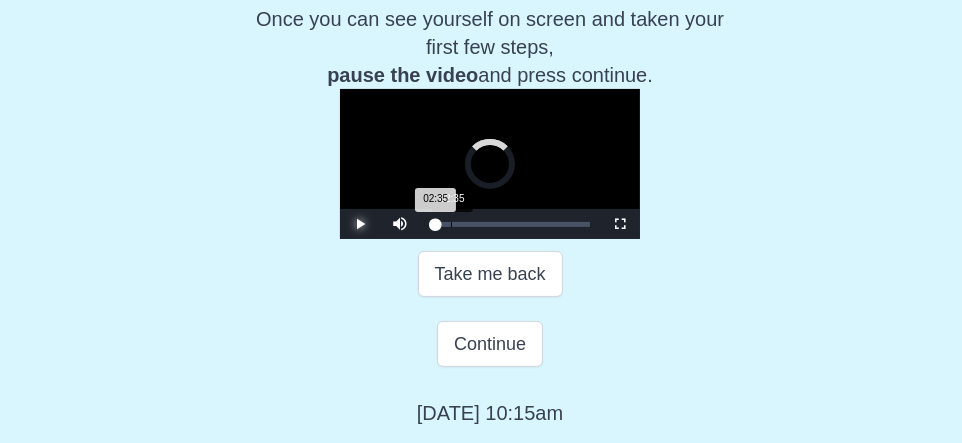 click on "Loaded : 0% 02:35 02:35 Progress : 0%" at bounding box center [510, 224] 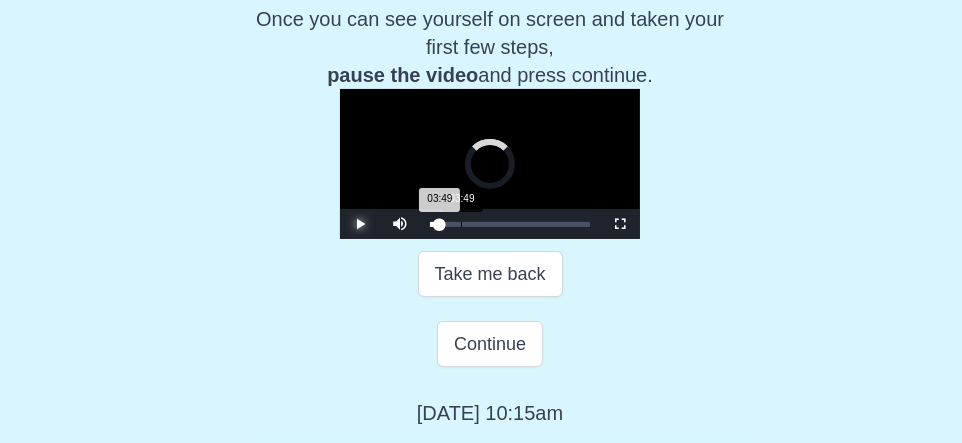 click on "03:49" at bounding box center (461, 224) 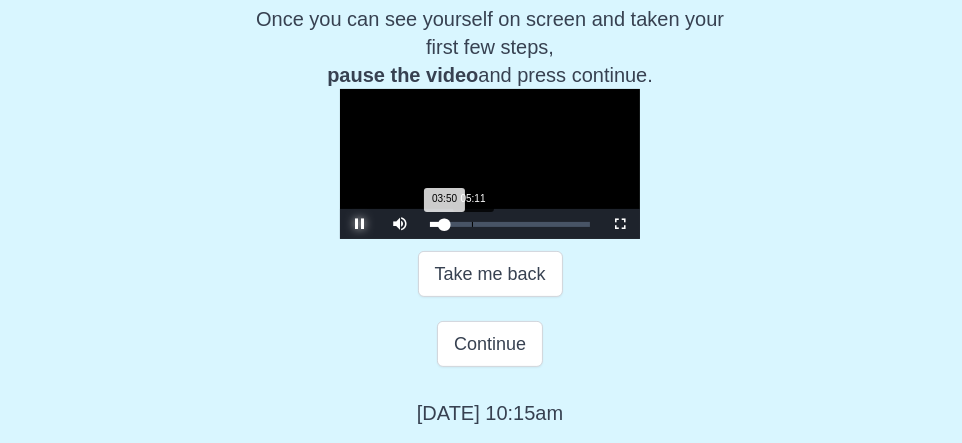 click on "Loaded : 0% 05:11 03:50 Progress : 0%" at bounding box center [510, 224] 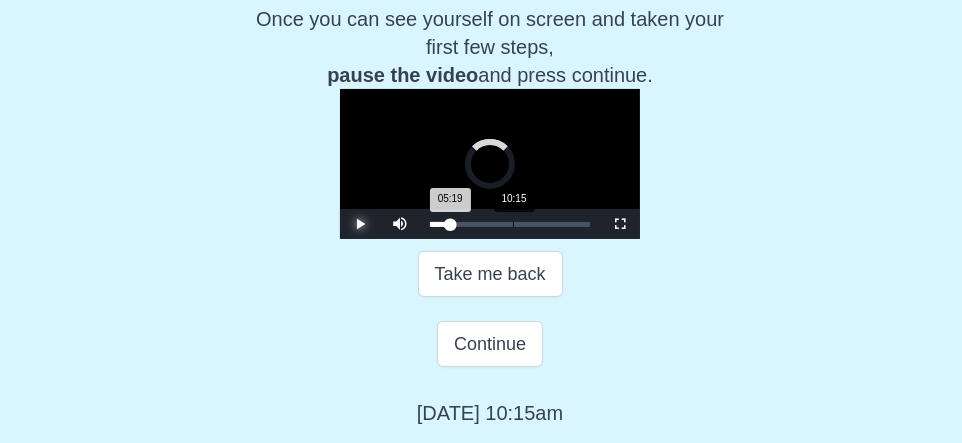 click on "Loaded : 0% 10:15 05:19 Progress : 0%" at bounding box center (510, 224) 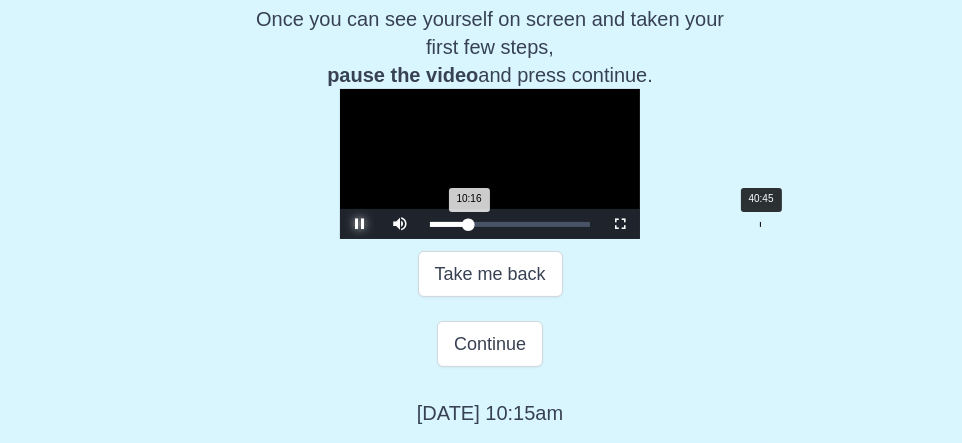 click on "40:45" at bounding box center [760, 224] 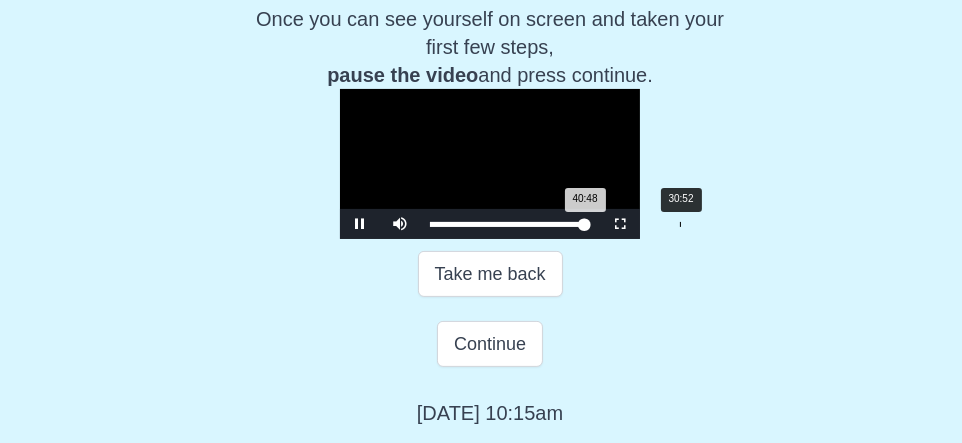 click on "**********" at bounding box center [481, 46] 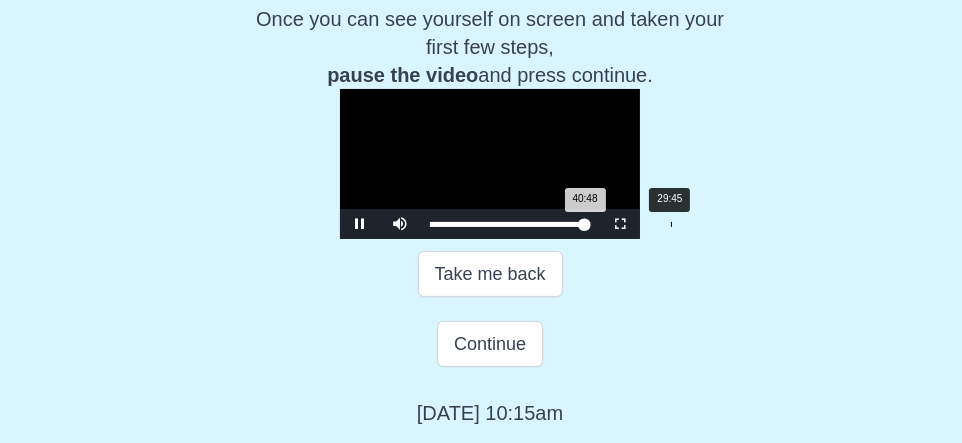 drag, startPoint x: 572, startPoint y: 292, endPoint x: 569, endPoint y: 282, distance: 10.440307 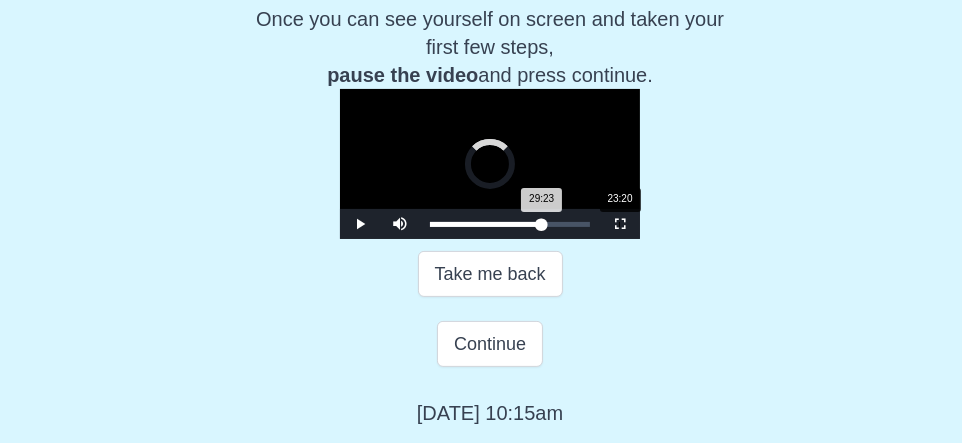 click on "Loaded : 0% 23:20 29:23 Progress : 0%" at bounding box center (510, 224) 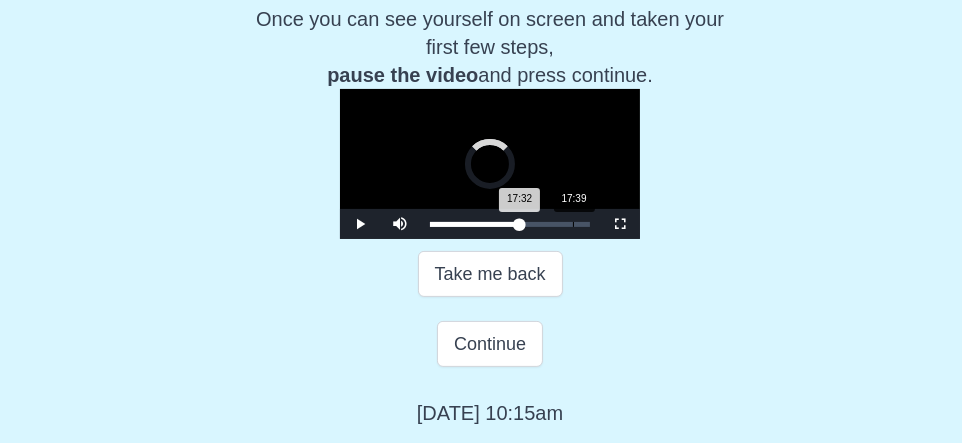 click on "Loaded : 0% 17:39 17:32 Progress : 0%" at bounding box center (510, 224) 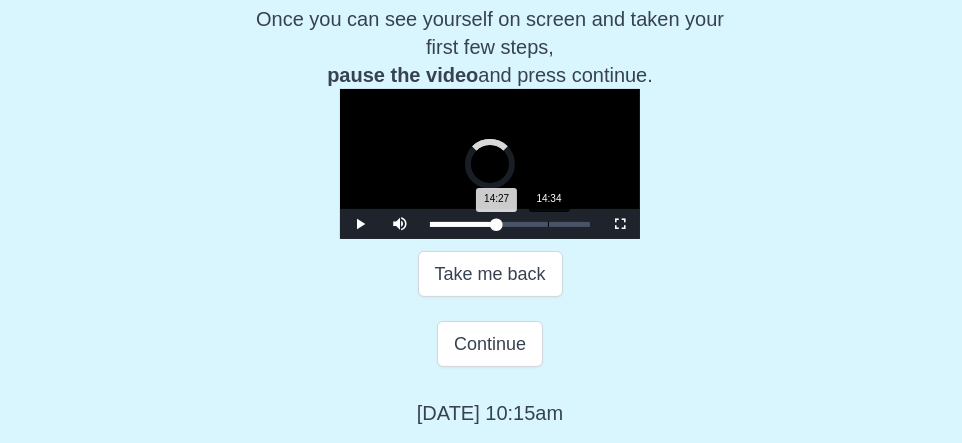 click on "14:34" at bounding box center (548, 224) 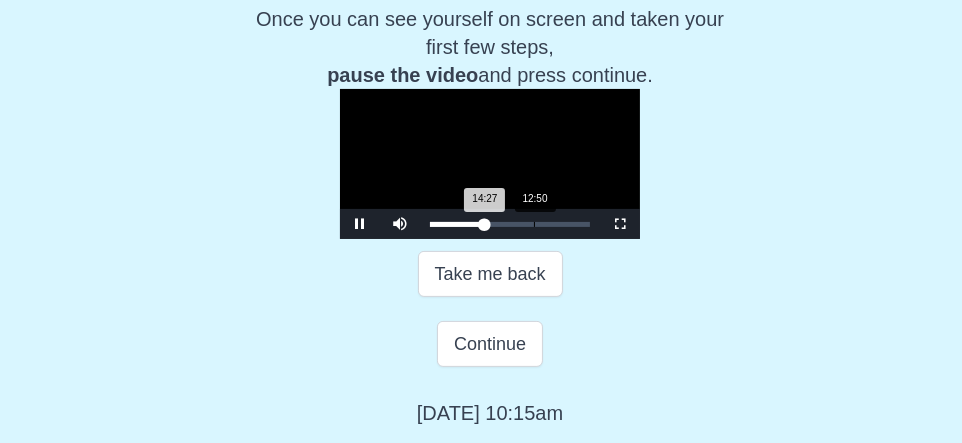 click on "14:27 Progress : 0%" at bounding box center (457, 224) 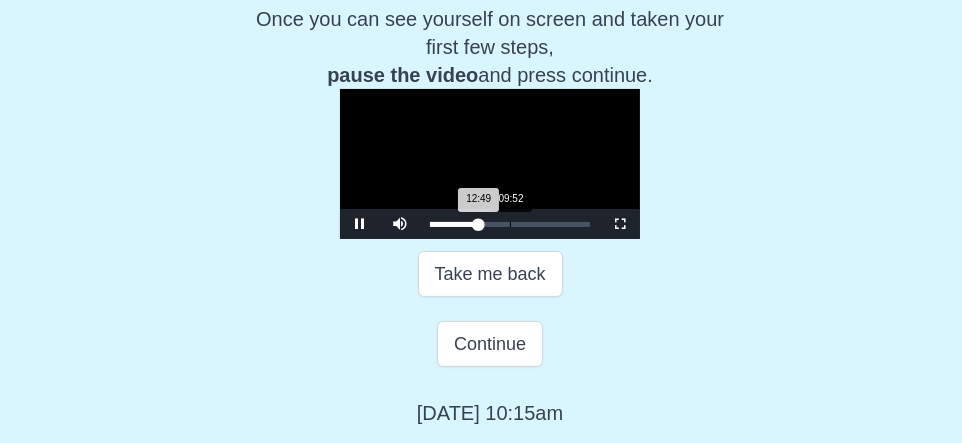click on "09:52" at bounding box center [510, 224] 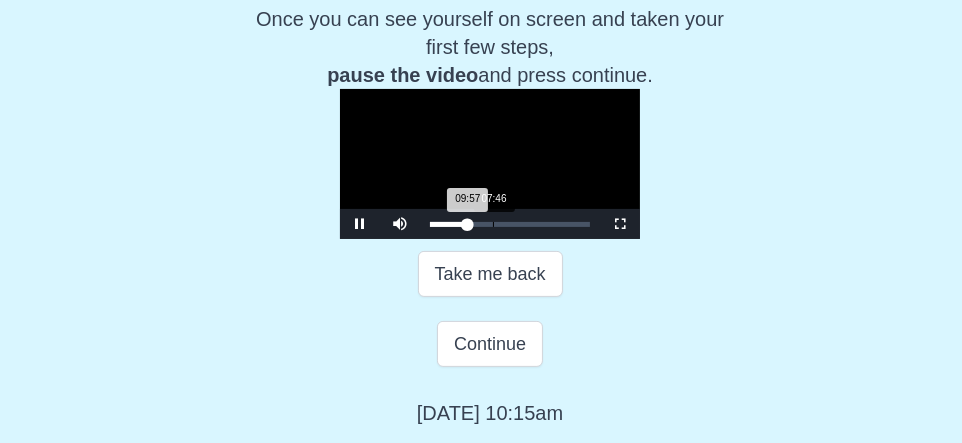 click on "07:46" at bounding box center (493, 224) 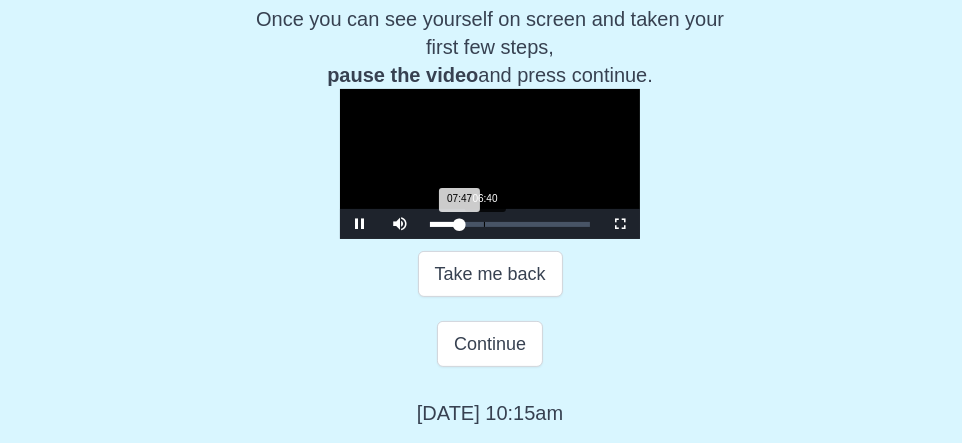 click on "06:40" at bounding box center [484, 224] 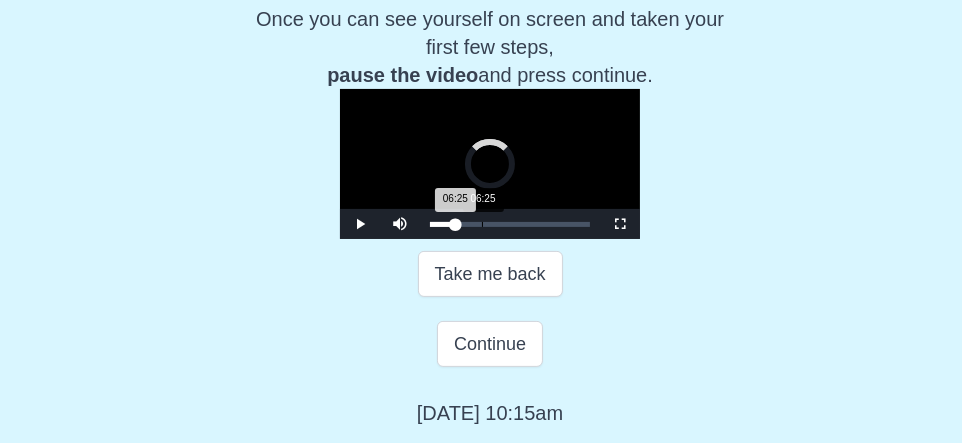 click on "06:25 Progress : 0%" at bounding box center [442, 224] 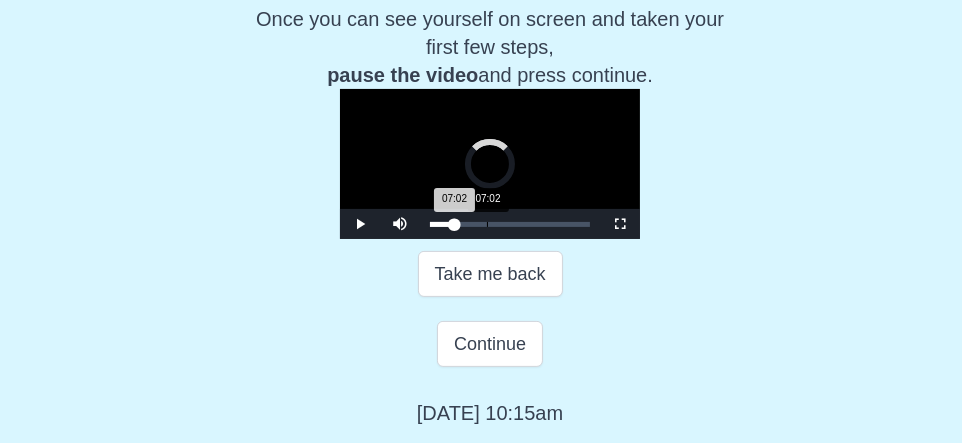 click on "07:02 Progress : 0%" at bounding box center (442, 224) 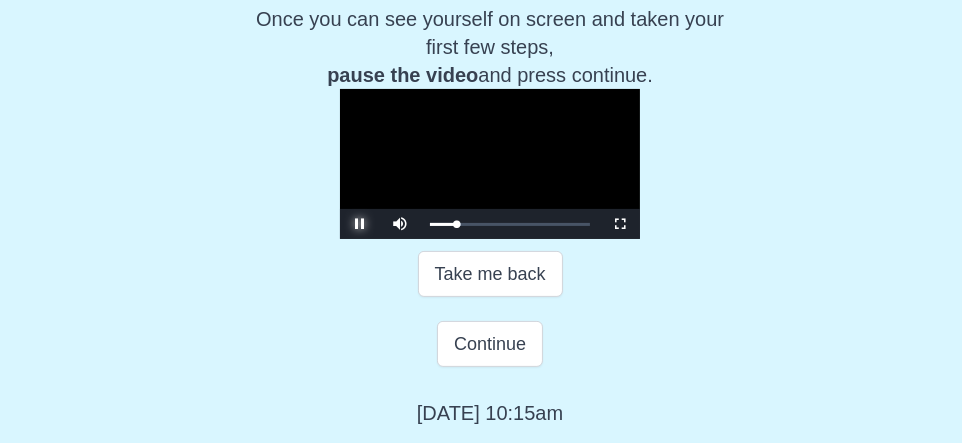 click at bounding box center [360, 224] 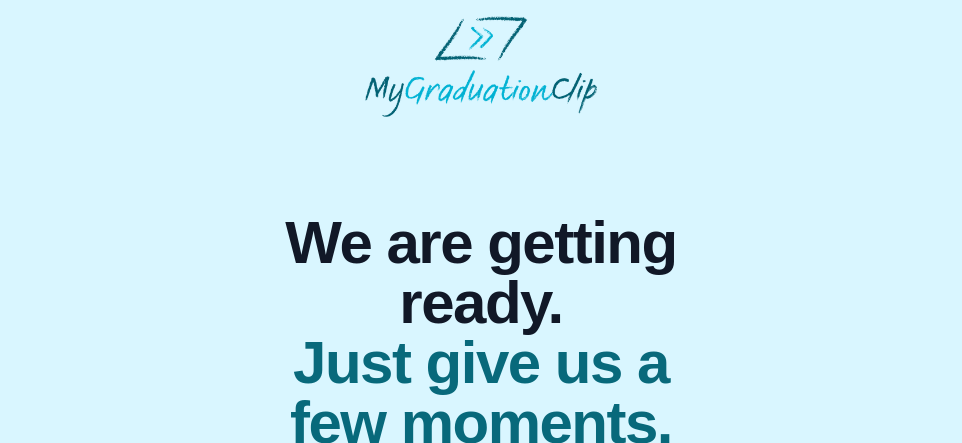 scroll, scrollTop: 0, scrollLeft: 0, axis: both 